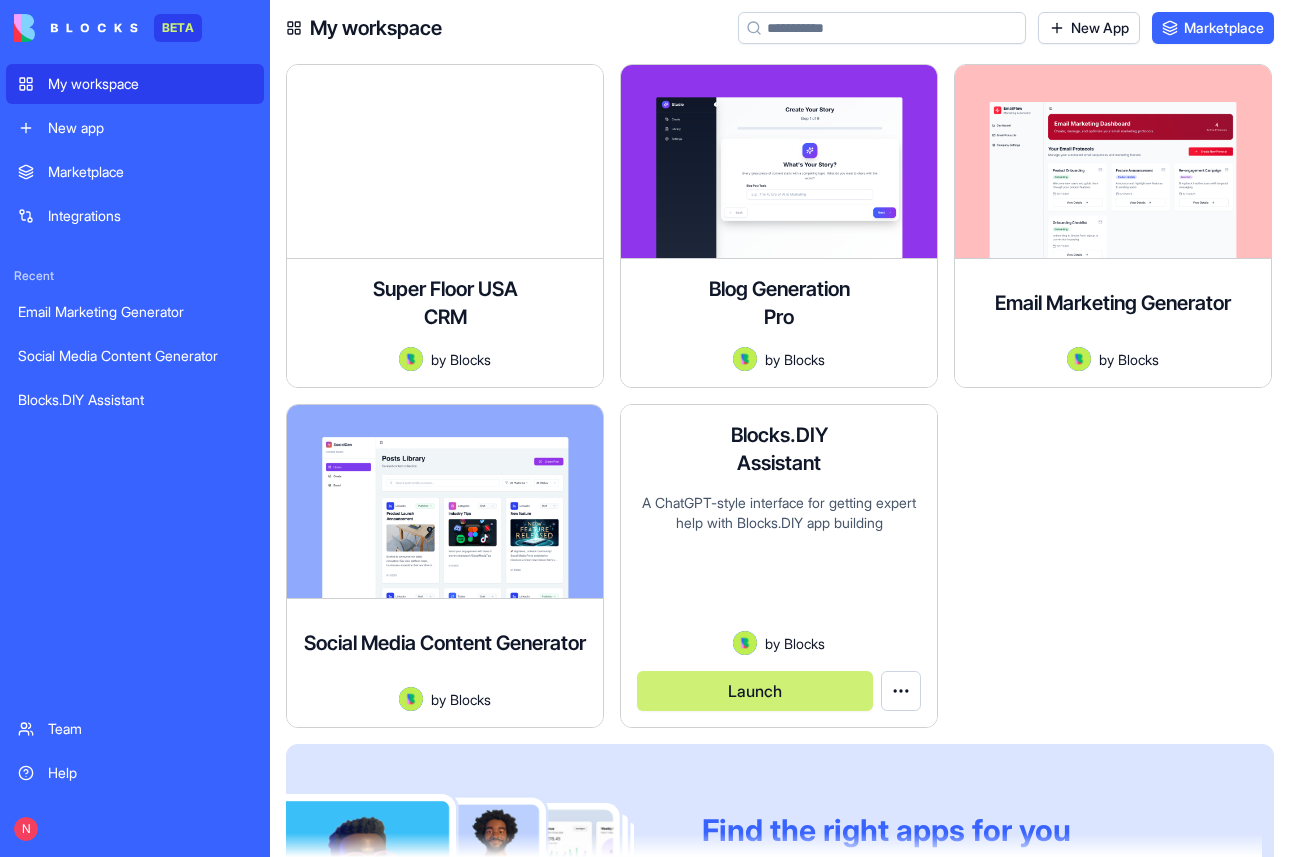 scroll, scrollTop: 0, scrollLeft: 0, axis: both 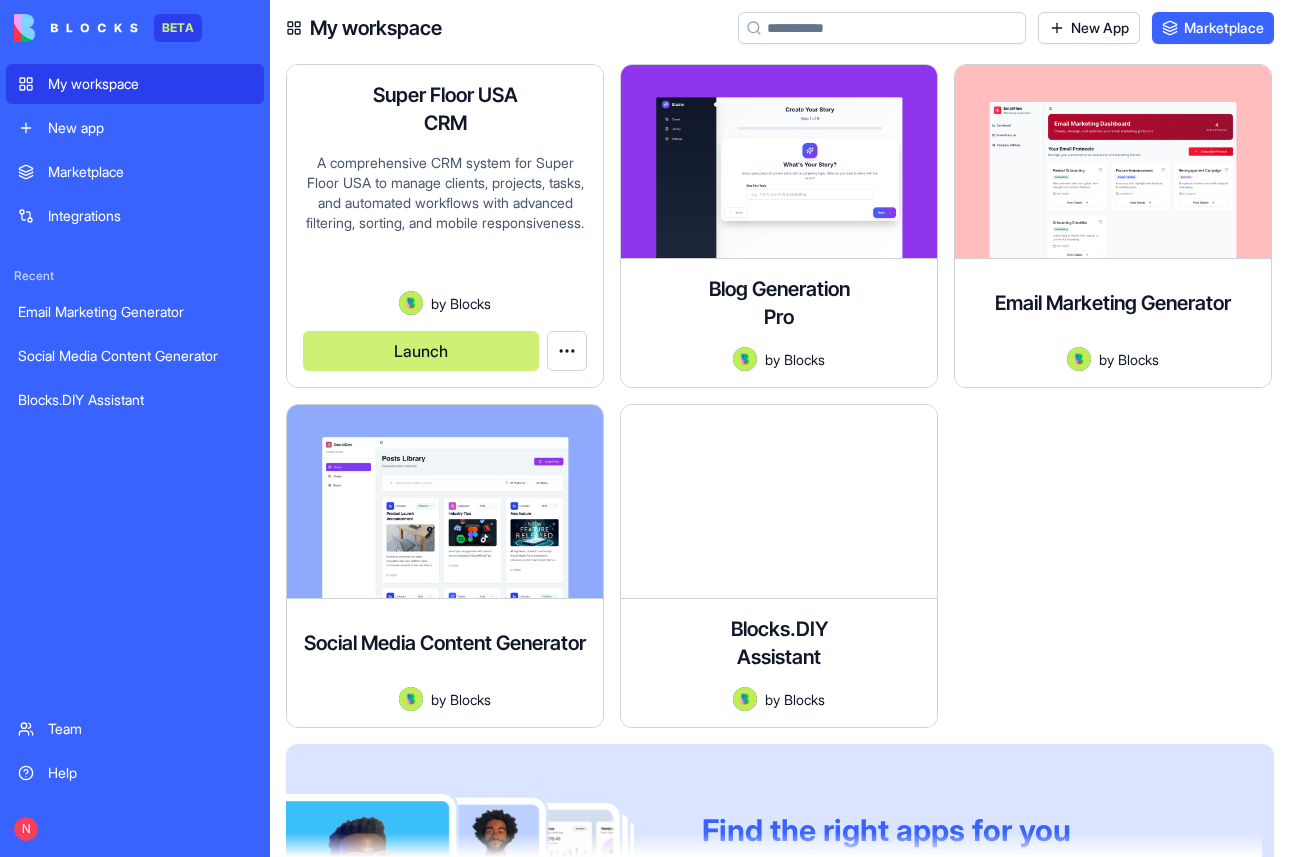 click on "Launch" at bounding box center [421, 351] 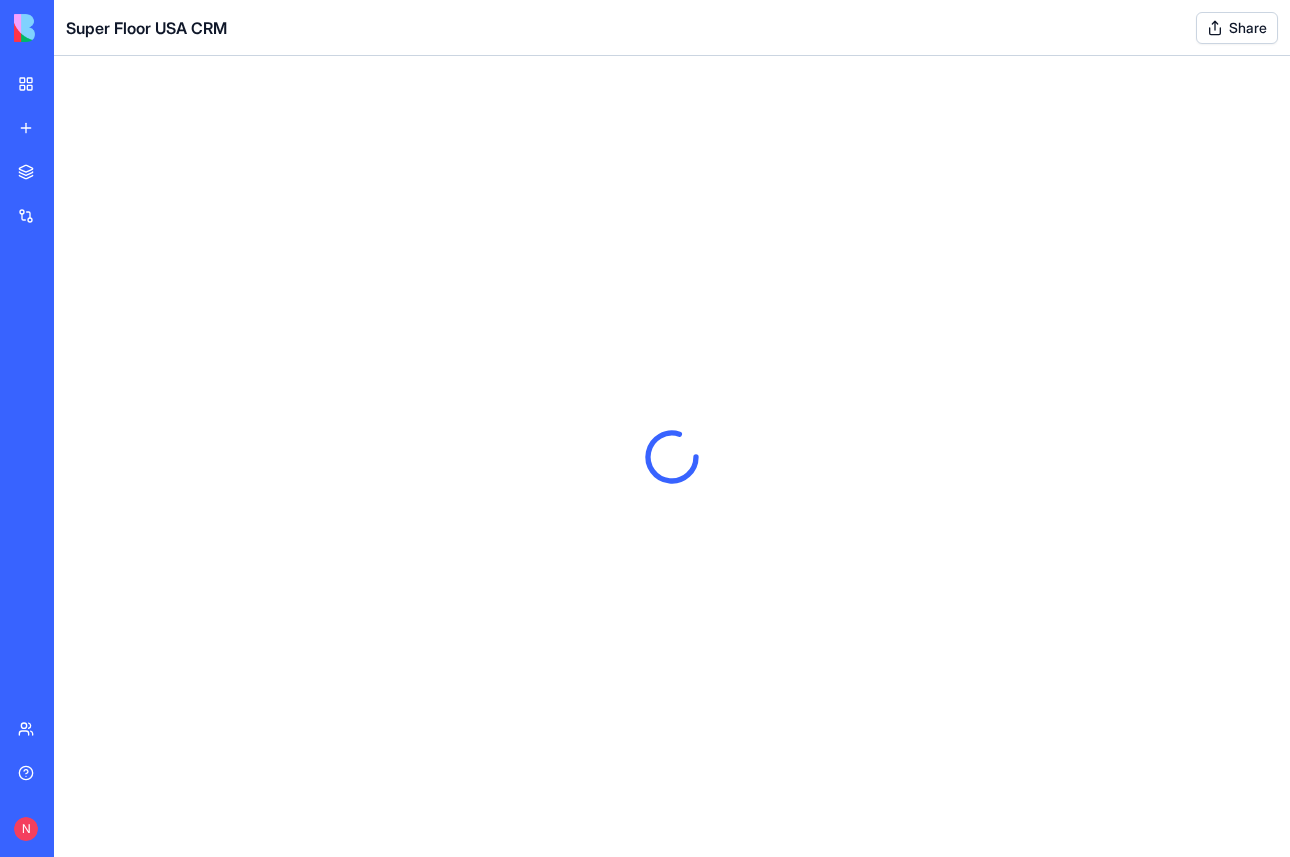 scroll, scrollTop: 0, scrollLeft: 0, axis: both 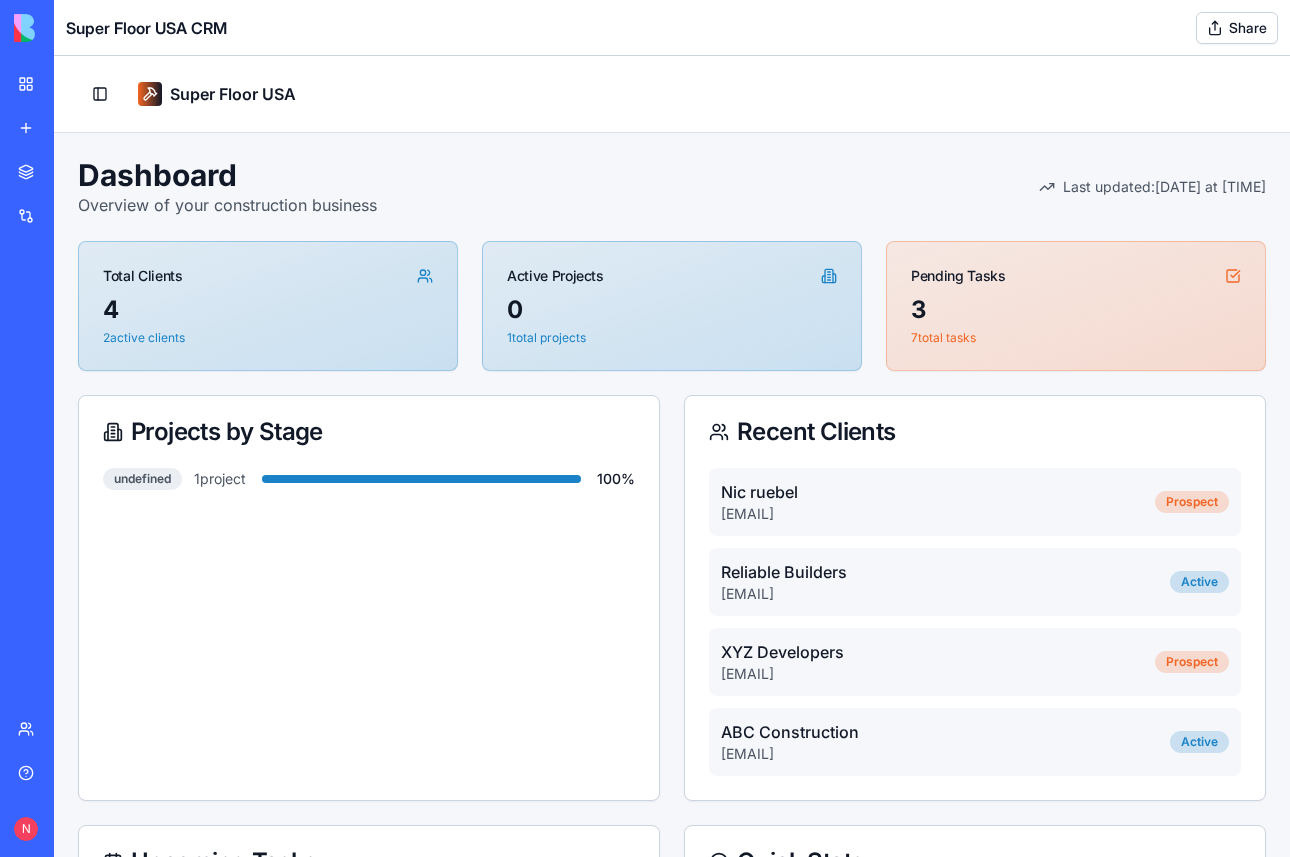 click on "Share" at bounding box center (1237, 28) 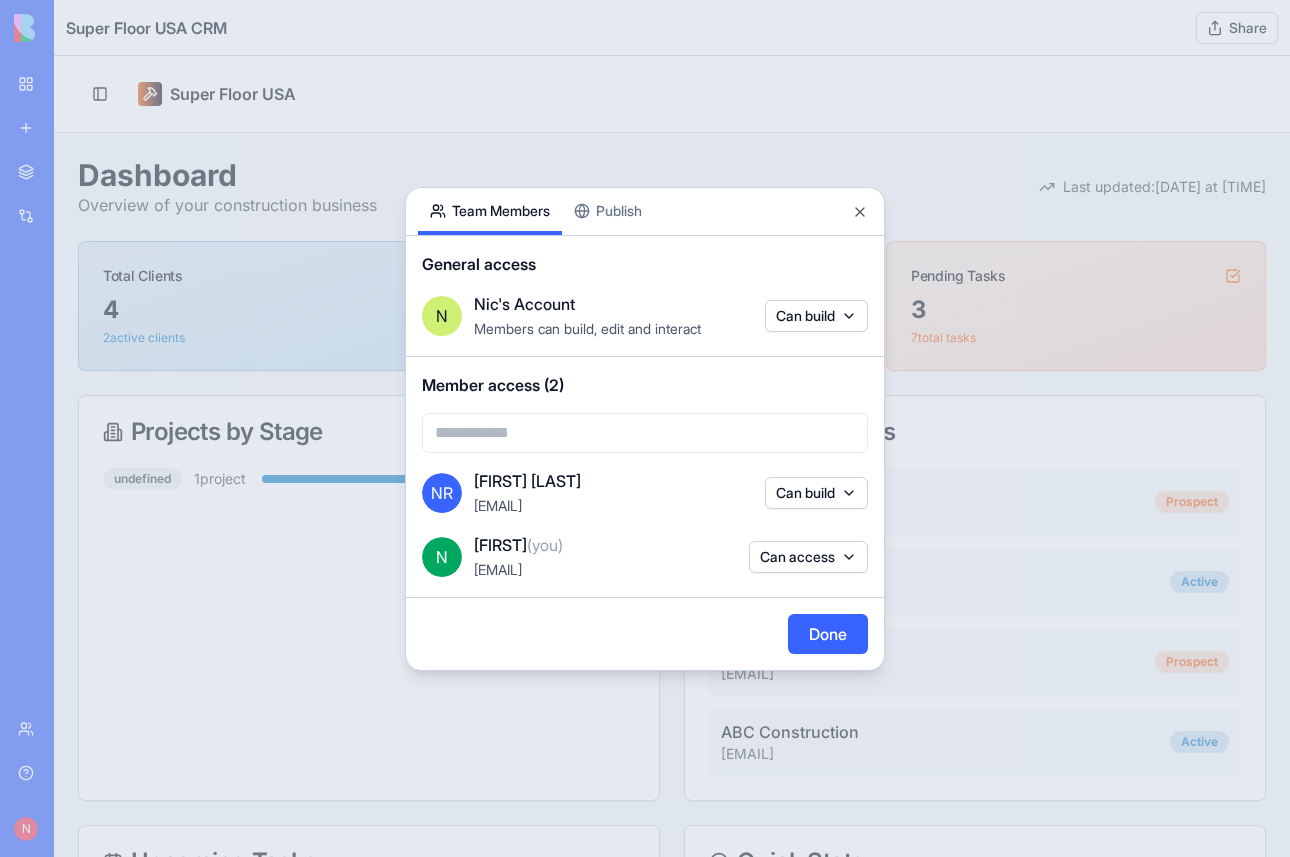 click on "(you)" at bounding box center [545, 545] 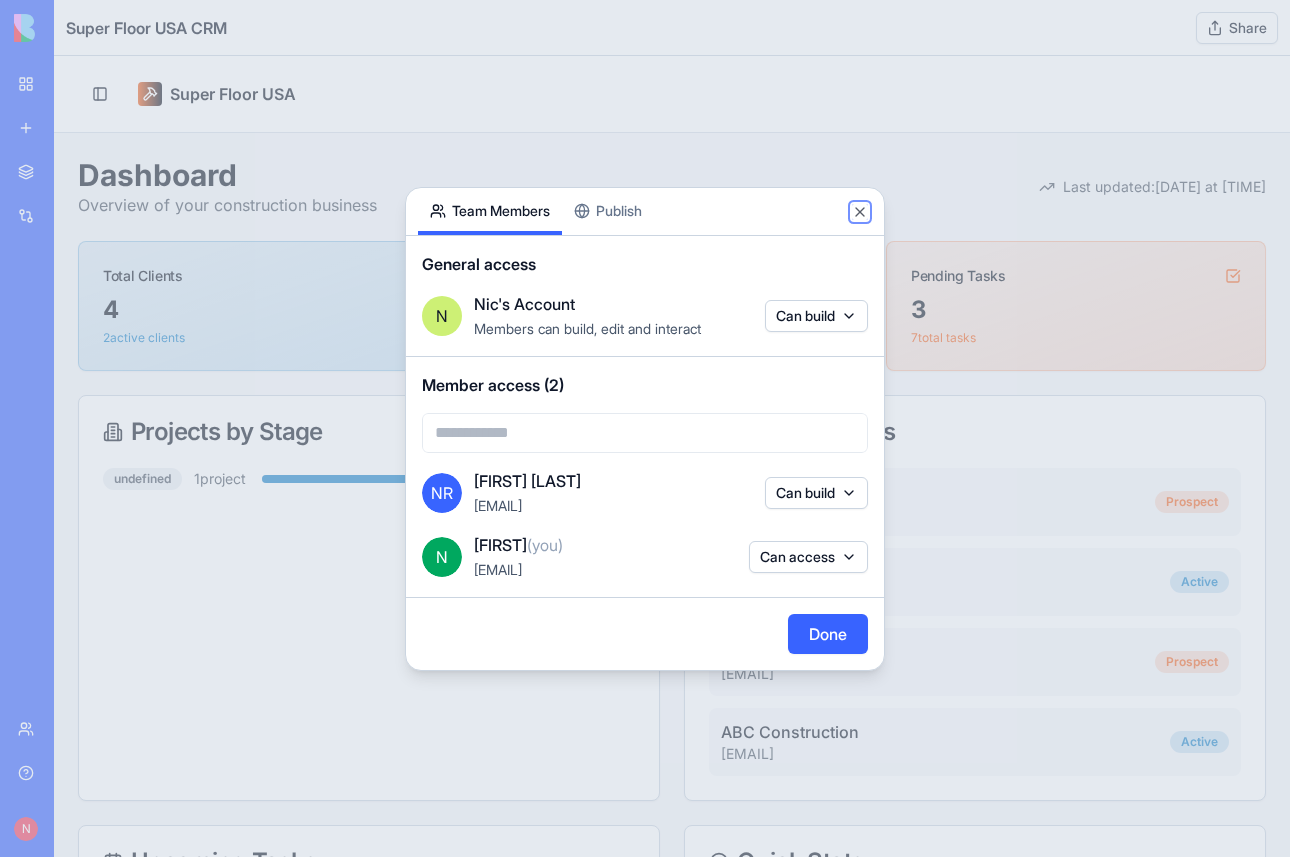 click on "Close" at bounding box center (860, 212) 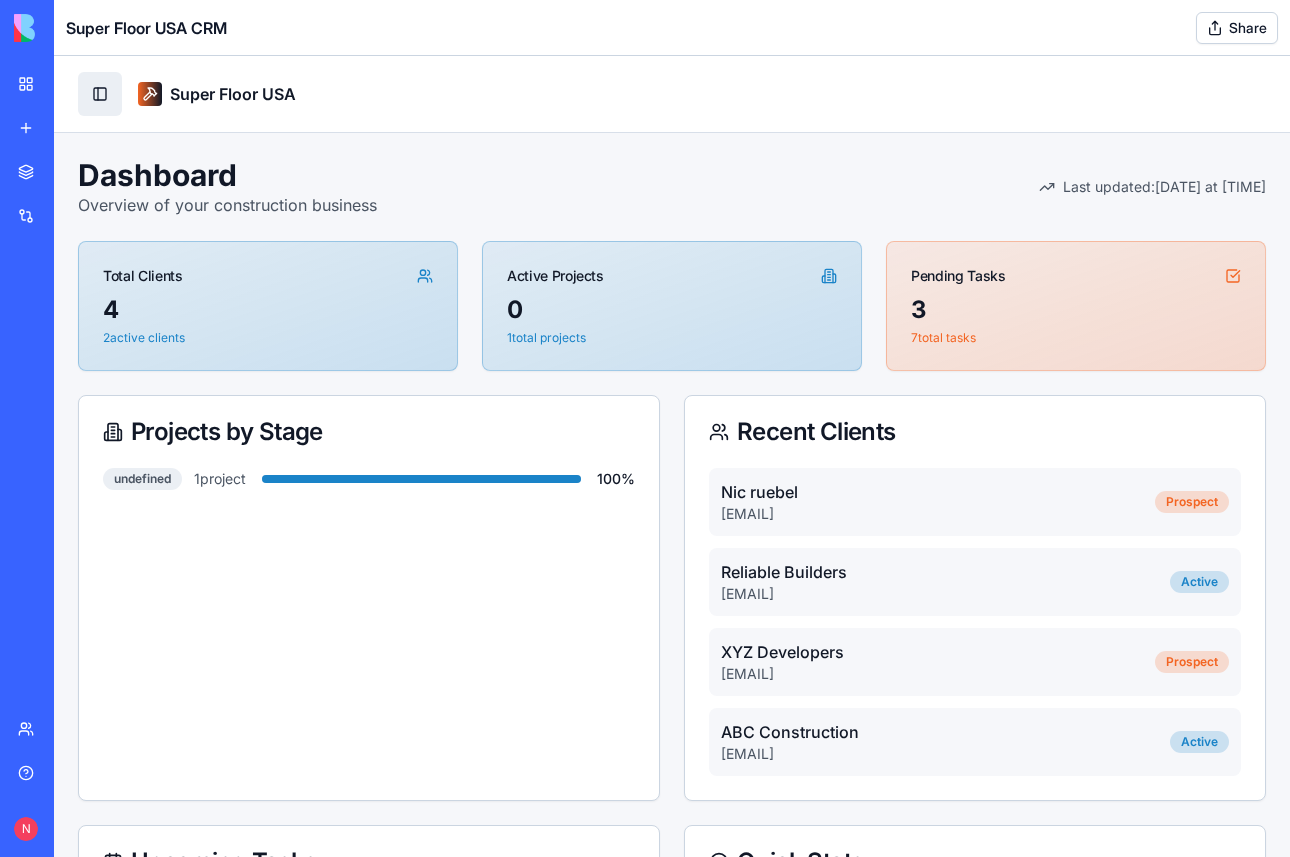 click on "Toggle Sidebar" at bounding box center (100, 94) 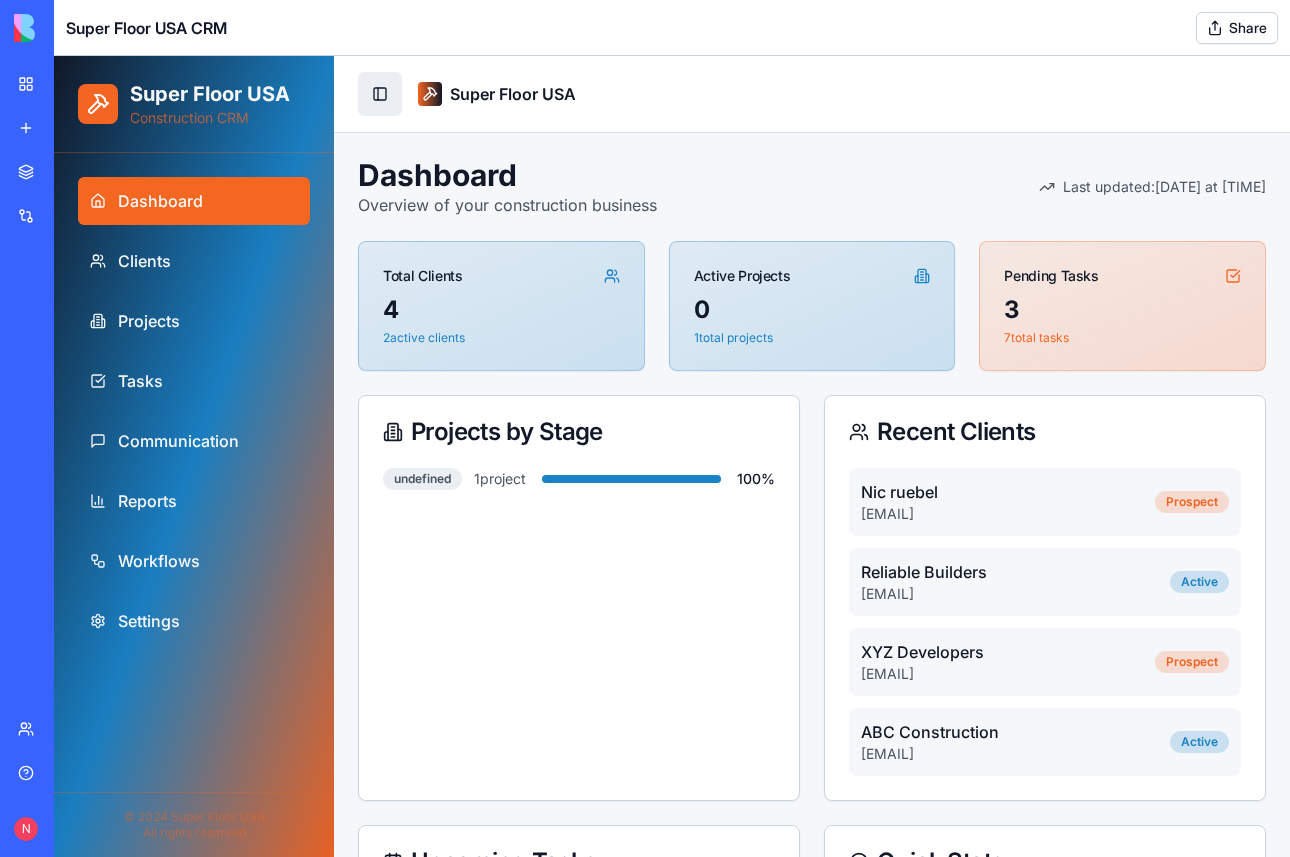 click on "Toggle Sidebar" at bounding box center (380, 94) 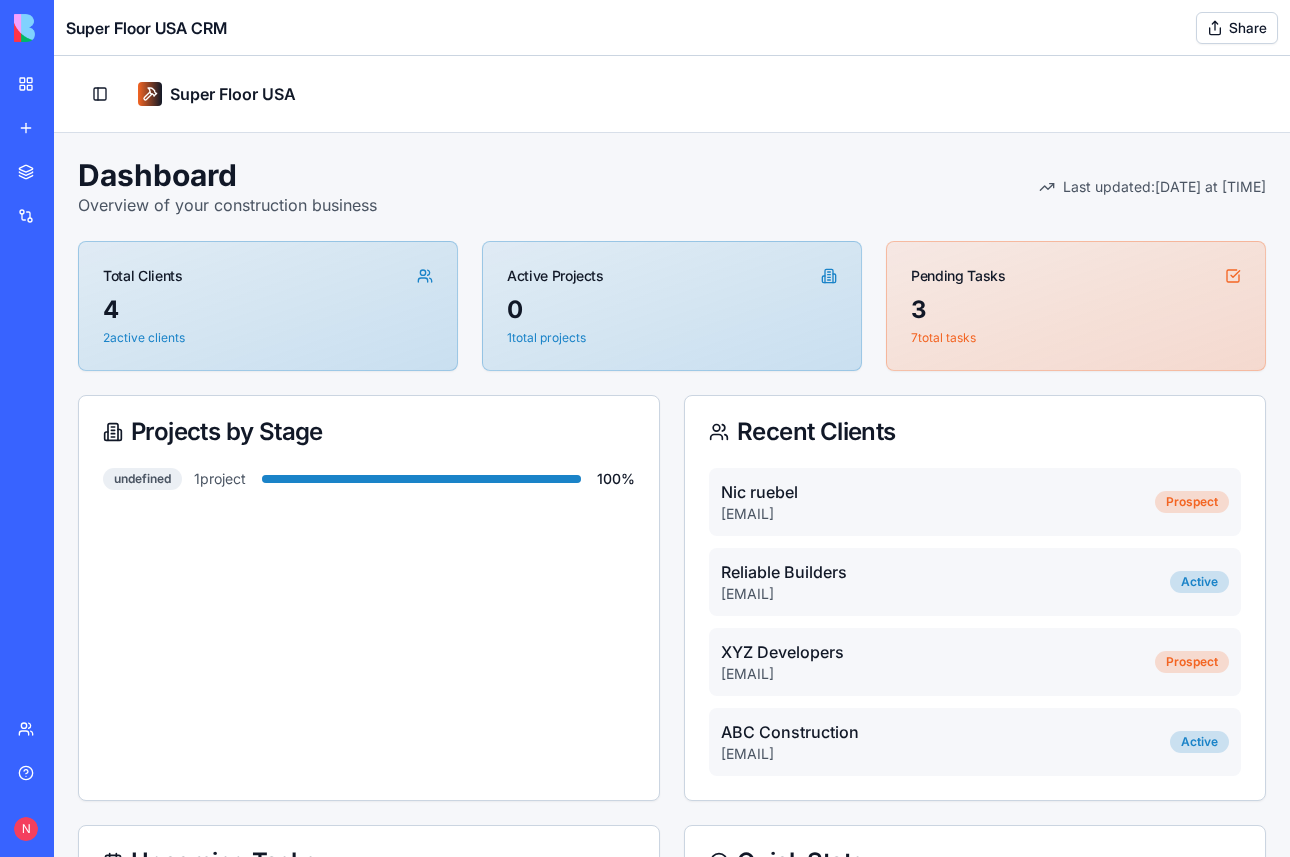 click on "Share" at bounding box center [1237, 28] 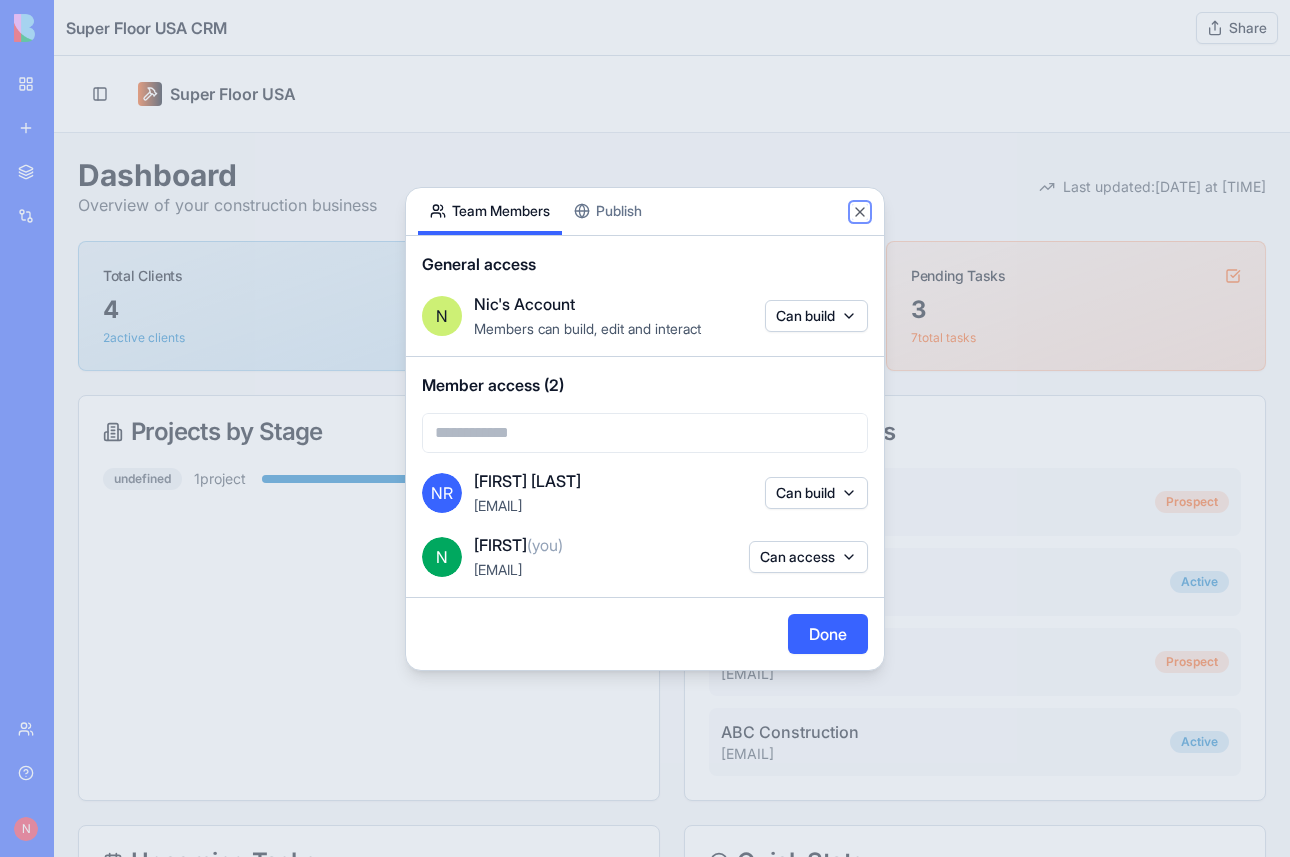 click on "Close" at bounding box center [860, 212] 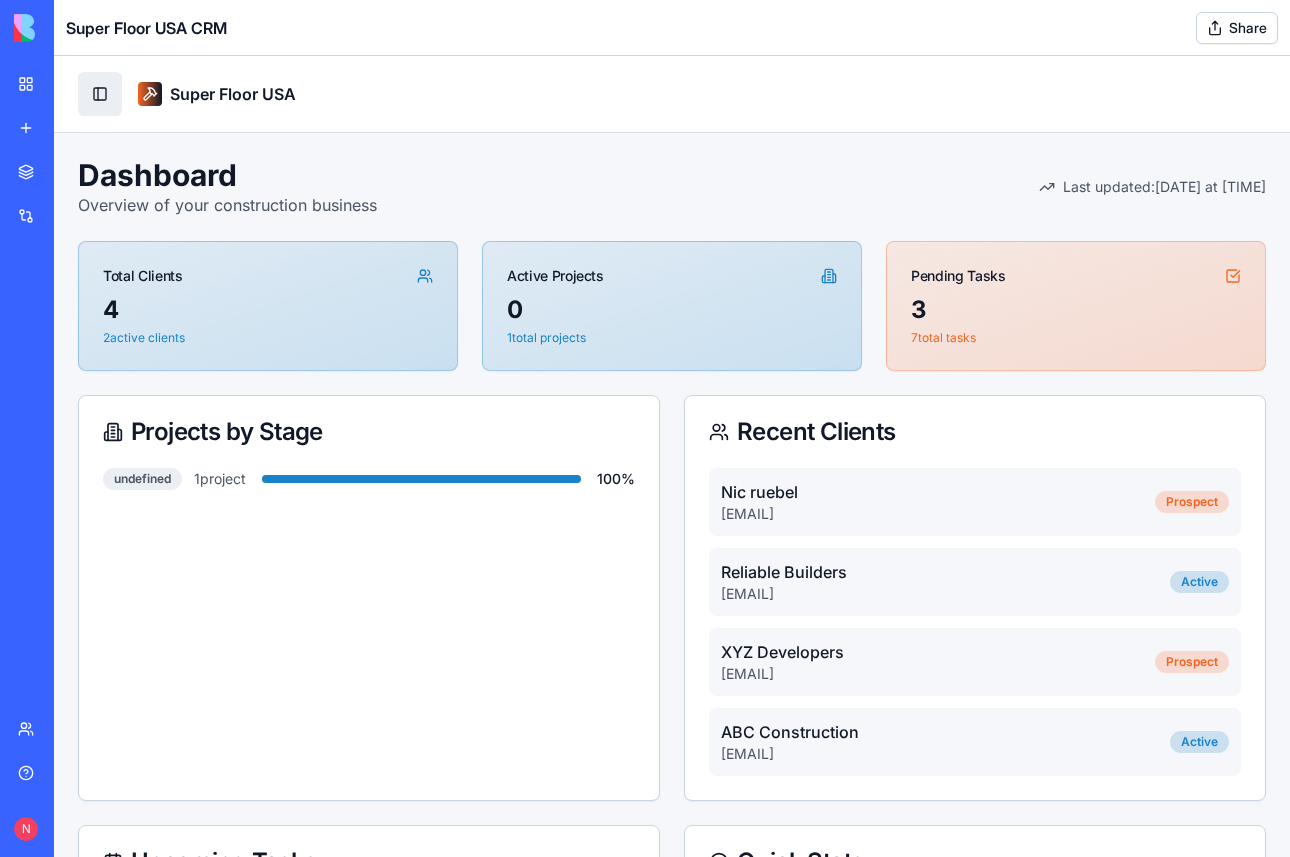 click on "Toggle Sidebar" at bounding box center (100, 94) 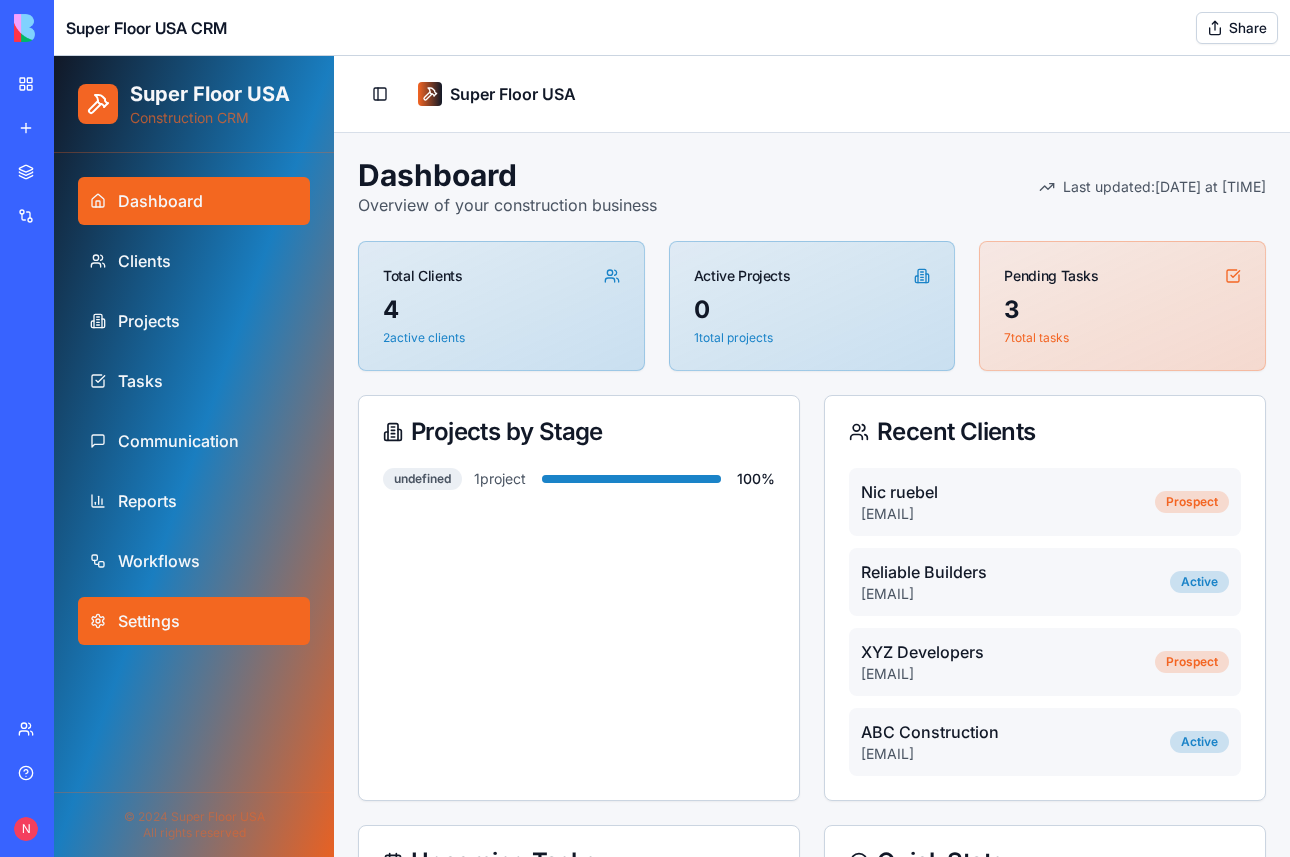 click on "Settings" at bounding box center [149, 621] 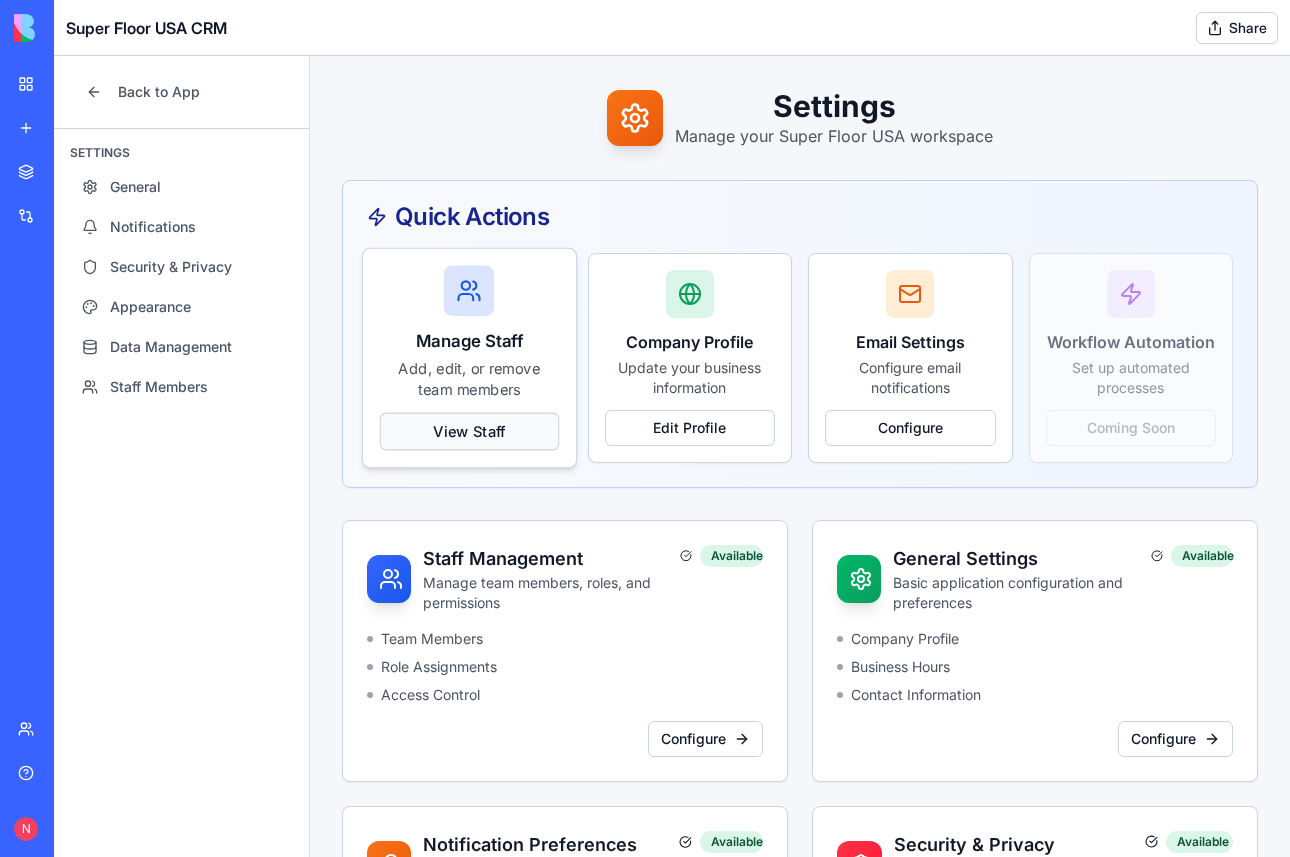 click on "View Staff" at bounding box center [469, 432] 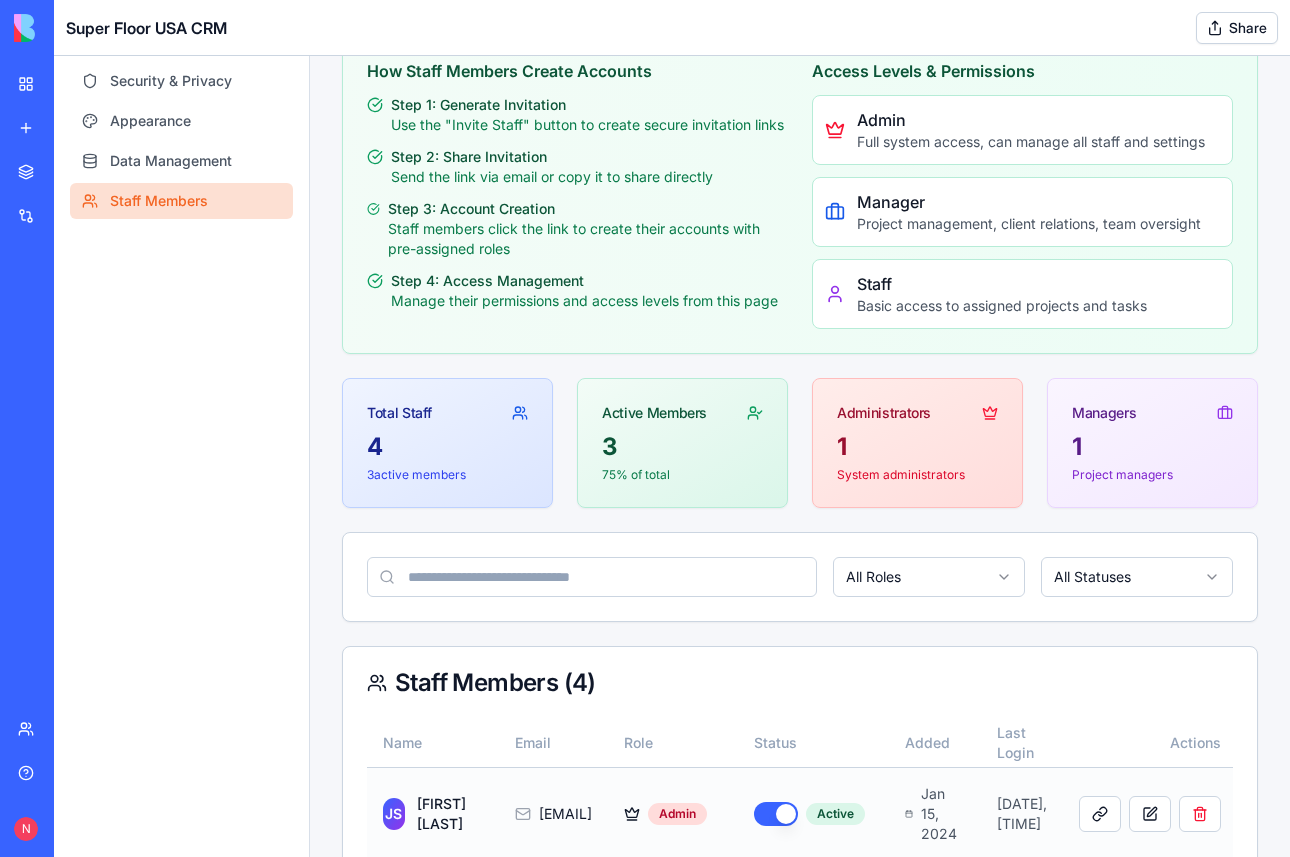 scroll, scrollTop: 0, scrollLeft: 0, axis: both 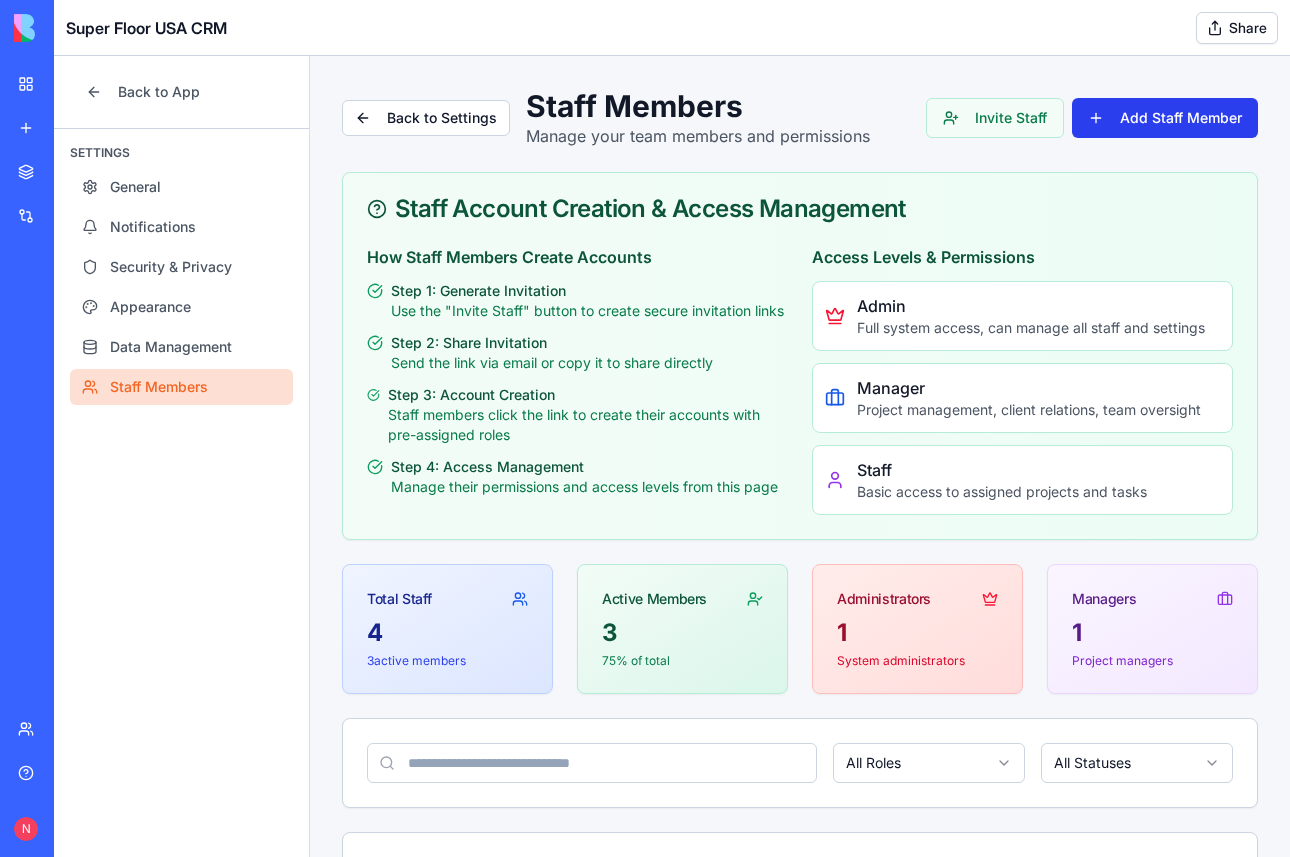 click on "Add Staff Member" at bounding box center (1165, 118) 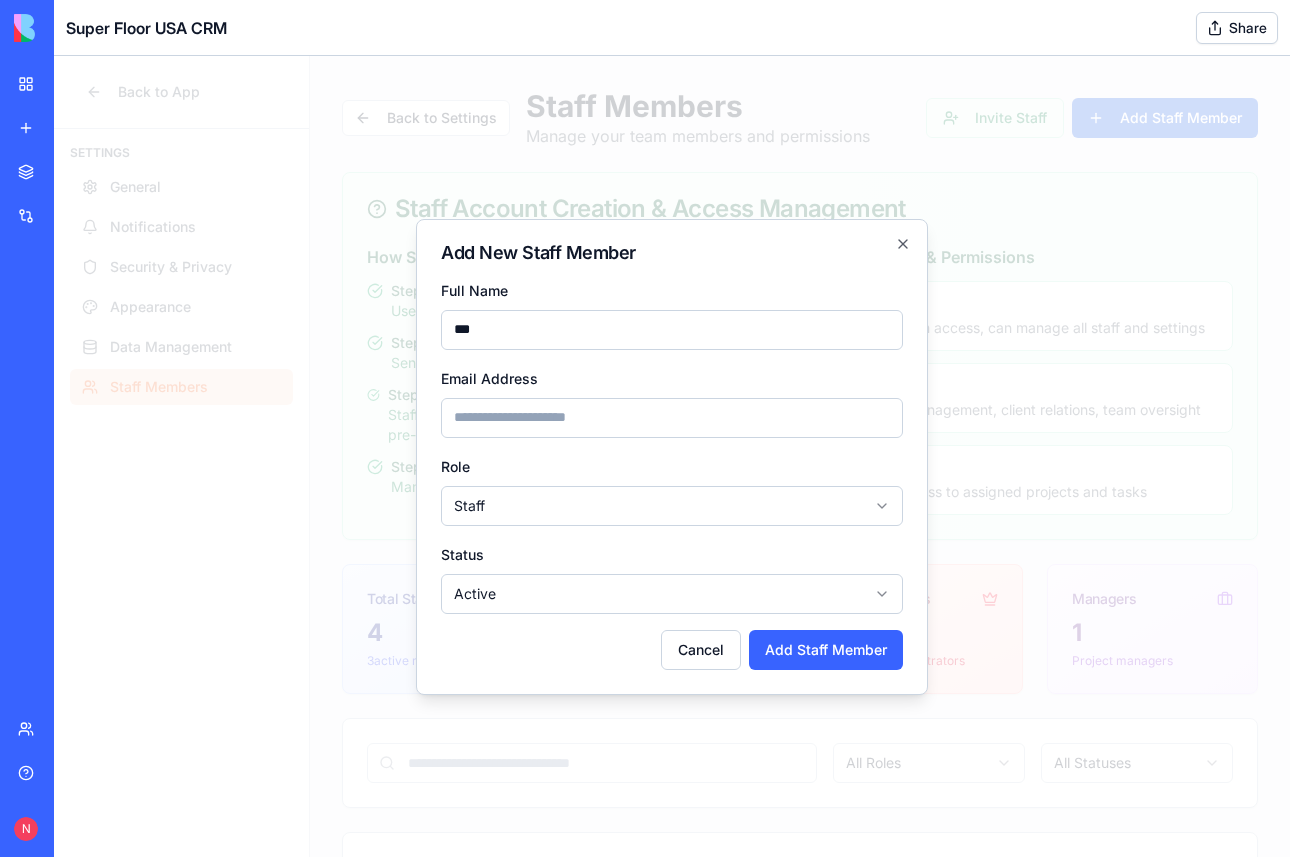 type on "***" 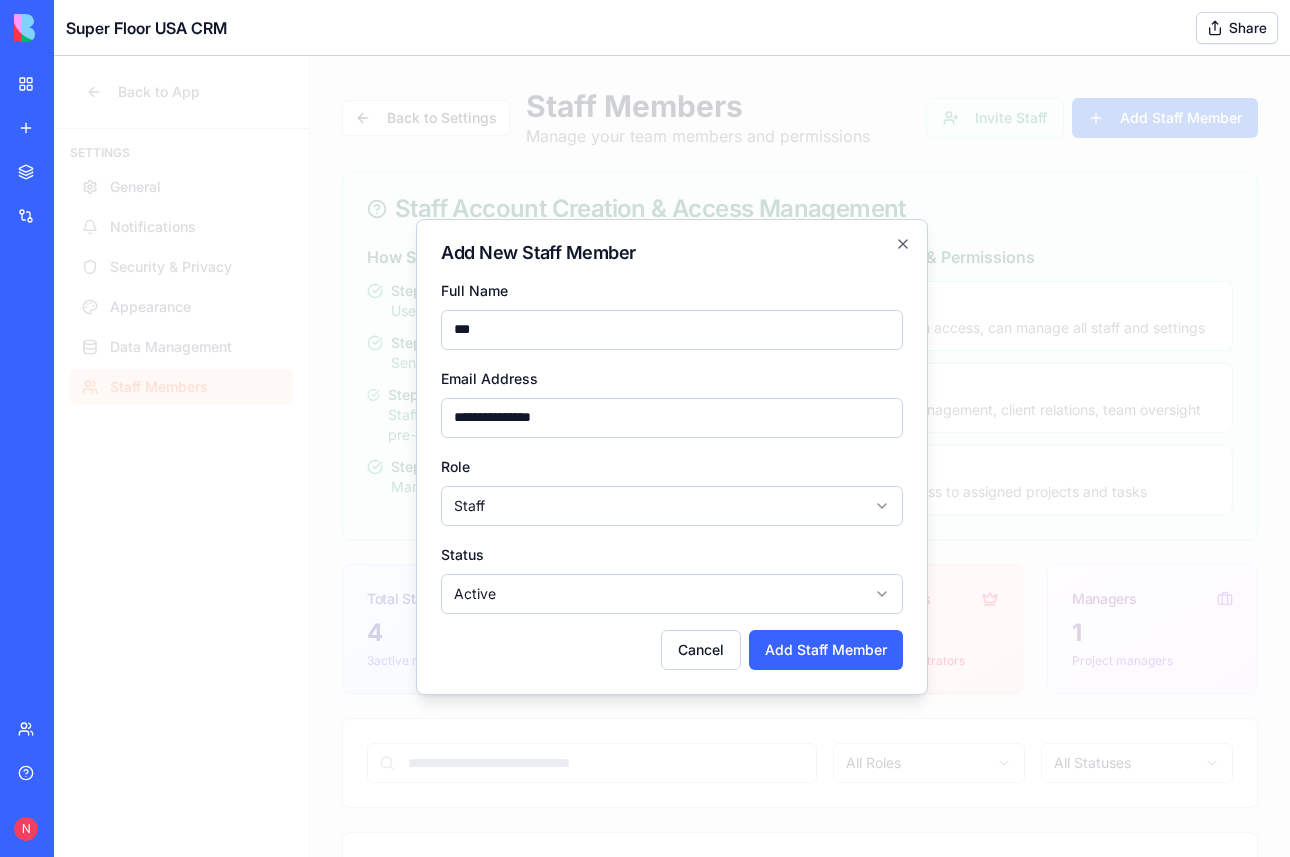 type on "**********" 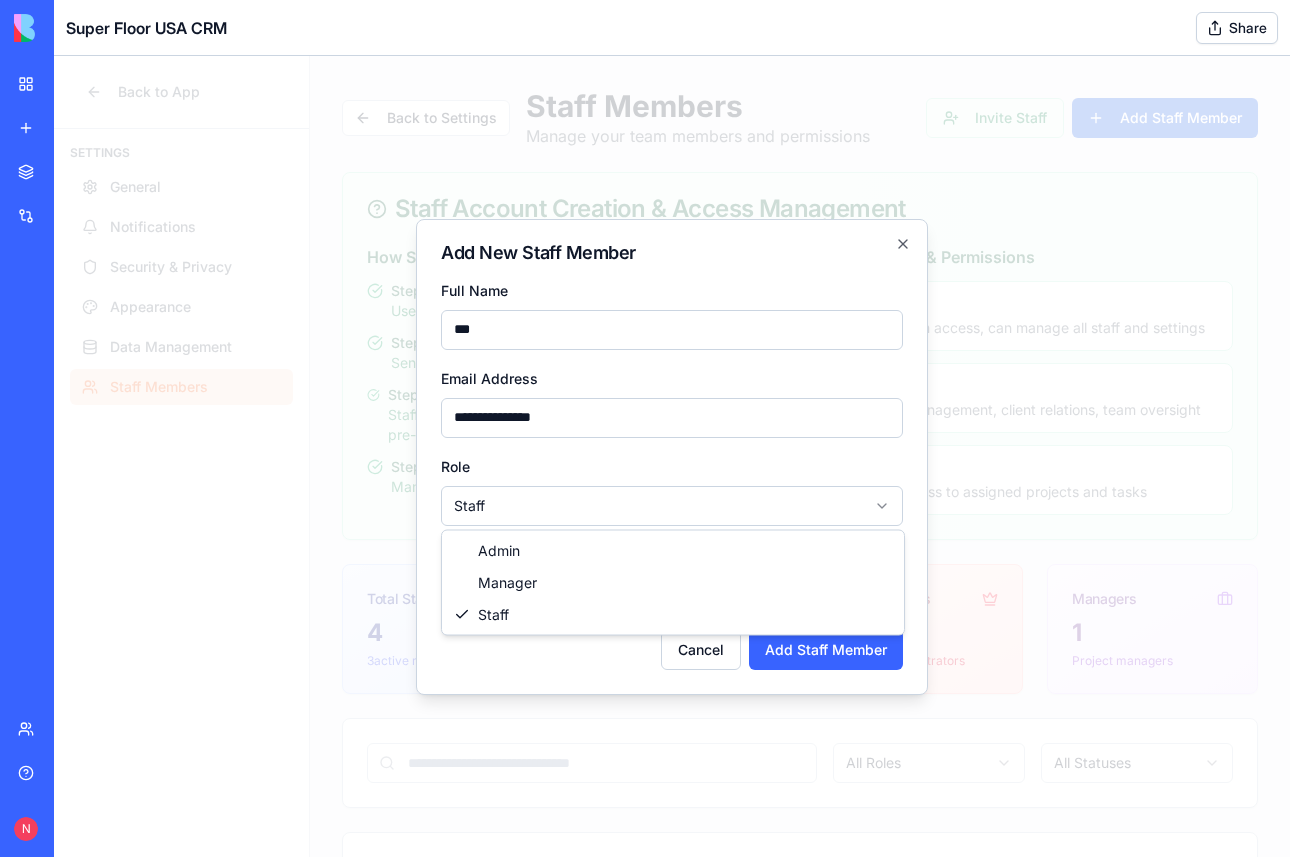 select on "*****" 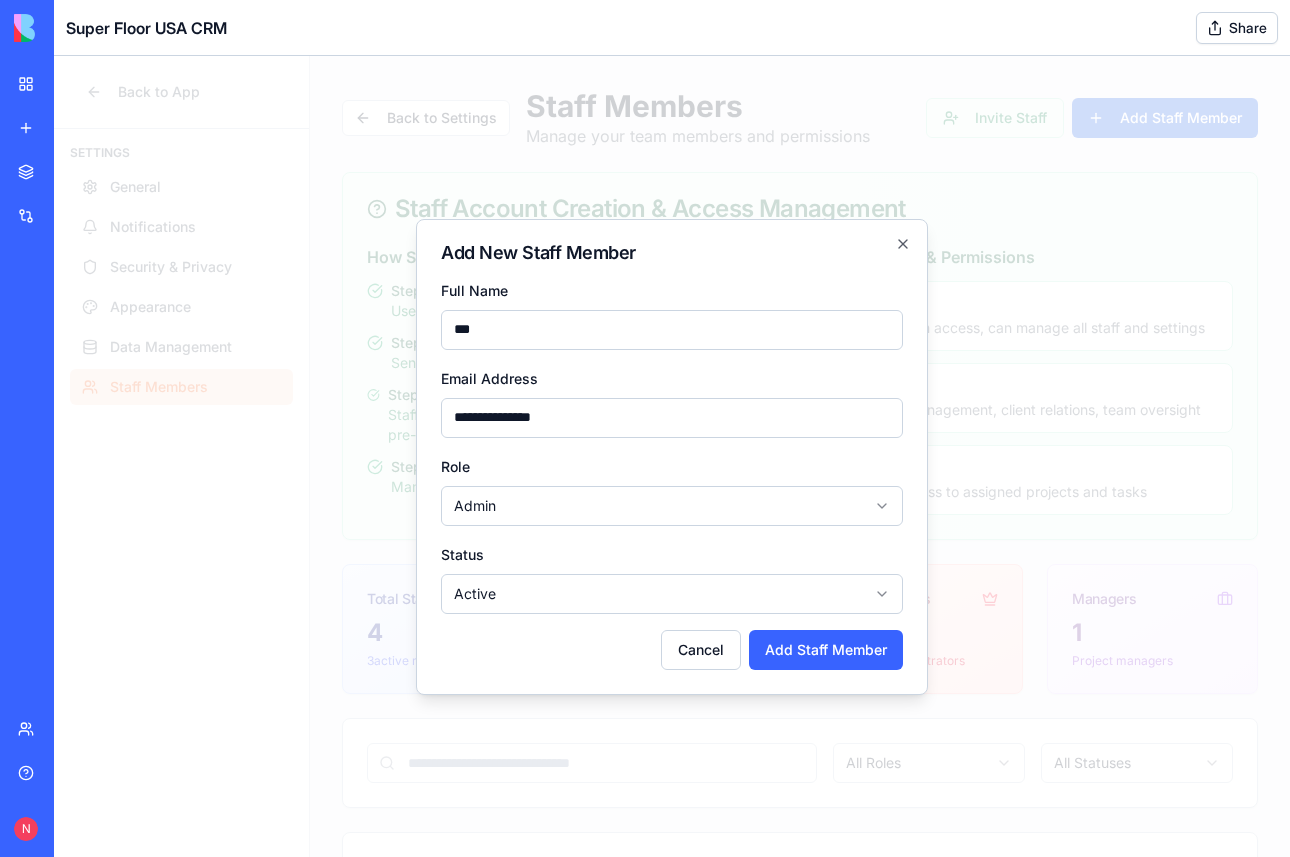 click on "Back to App Settings General Notifications Security & Privacy Appearance Data Management Staff Members Back to App Back to Settings Staff Members Manage your team members and permissions Invite Staff Add Staff Member Staff Account Creation & Access Management How Staff Members Create Accounts Step 1: Generate Invitation Use the "Invite Staff" button to create secure invitation links Step 2: Share Invitation Send the link via email or copy it to share directly Step 3: Account Creation Staff members click the link to create their accounts with pre-assigned roles Step 4: Access Management Manage their permissions and access levels from this page Access Levels & Permissions Admin Full system access, can manage all staff and settings Manager Project management, client relations, team oversight Staff Basic access to assigned projects and tasks Total Staff 4 3  active members Active Members 3 75 % of total Administrators 1 System administrators Managers 1 Project managers All Roles All Statuses Staff Members (" at bounding box center [672, 719] 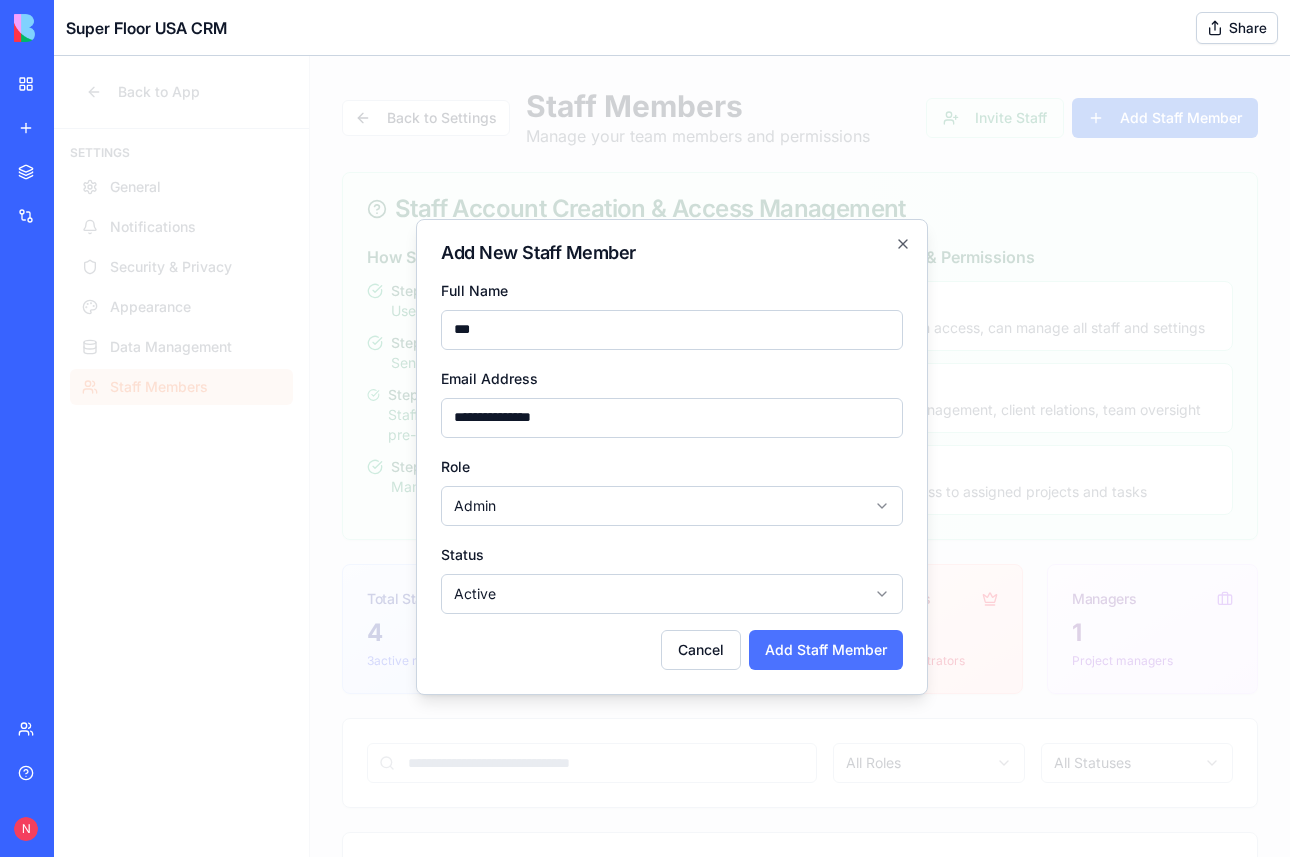 click on "Add Staff Member" at bounding box center [826, 650] 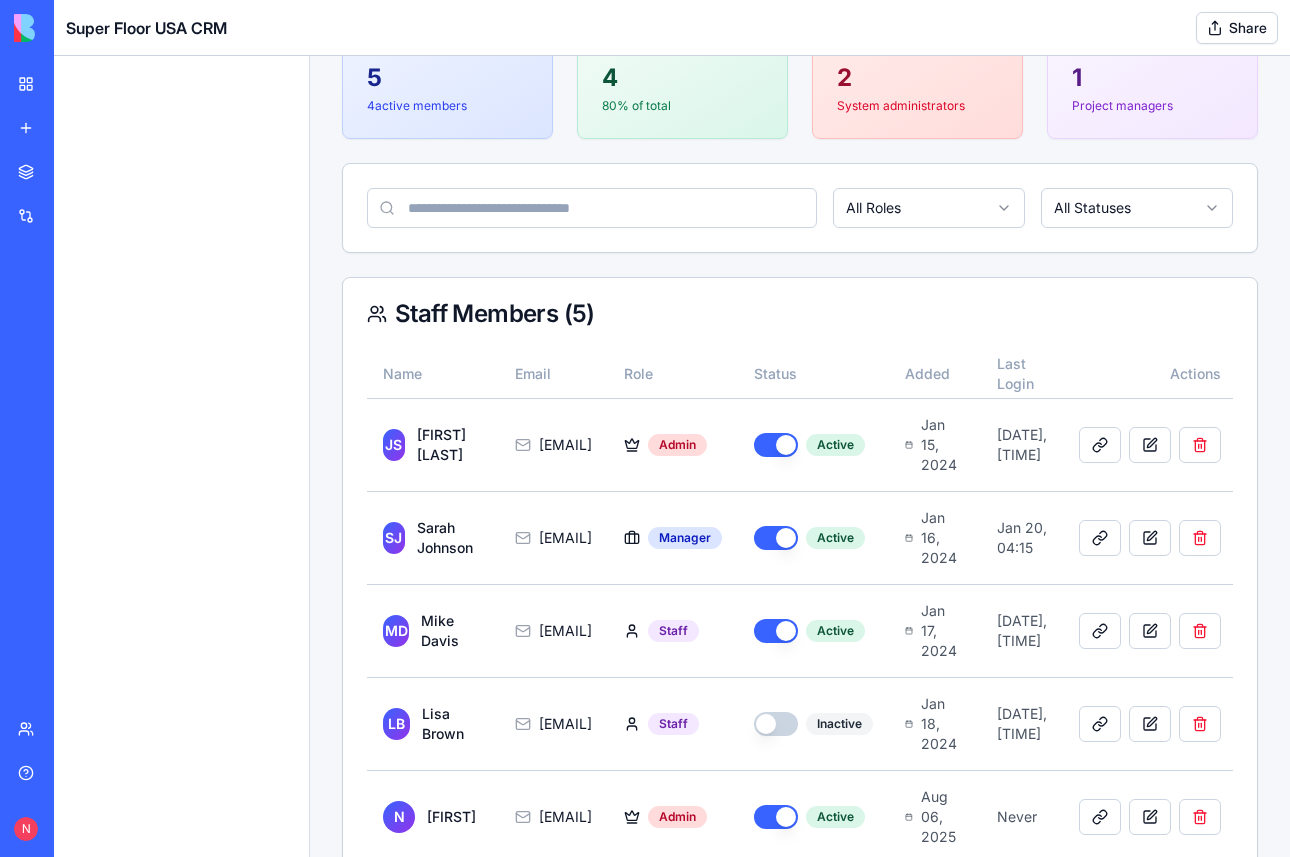 scroll, scrollTop: 617, scrollLeft: 0, axis: vertical 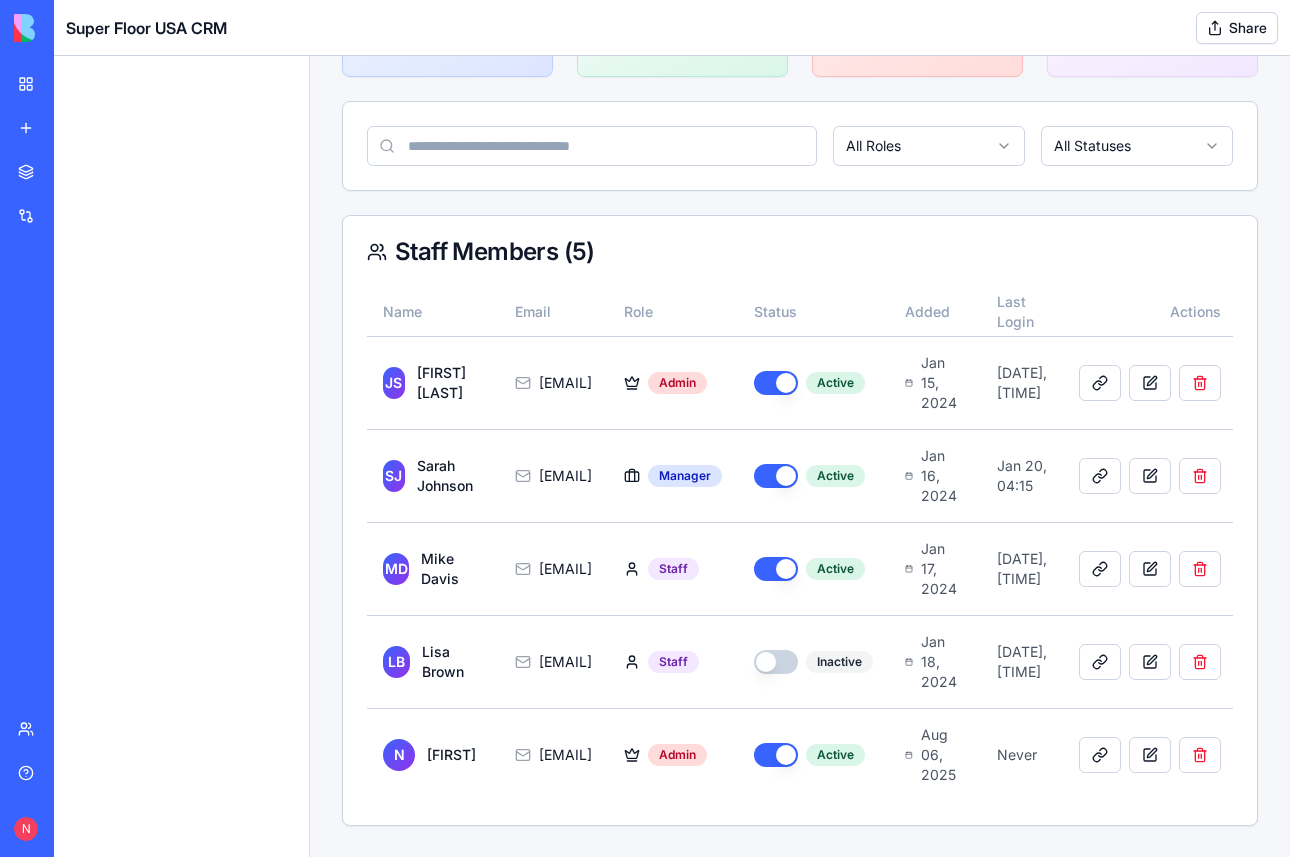 click on "Back to Settings Staff Members Manage your team members and permissions Invite Staff Add Staff Member Staff Account Creation & Access Management How Staff Members Create Accounts Step 1: Generate Invitation Use the "Invite Staff" button to create secure invitation links Step 2: Share Invitation Send the link via email or copy it to share directly Step 3: Account Creation Staff members click the link to create their accounts with pre-assigned roles Step 4: Access Management Manage their permissions and access levels from this page Access Levels & Permissions Admin Full system access, can manage all staff and settings Manager Project management, client relations, team oversight Staff Basic access to assigned projects and tasks Total Staff 5 4  active members Active Members 4 80 % of total Administrators 2 System administrators Managers 1 Project managers All Roles All Statuses Staff Members ( 5 ) Name Email Role Status Added Last Login Actions JS [FIRST] [LAST] [EMAIL] Admin Active [DATE] [DATE]" at bounding box center [800, 148] 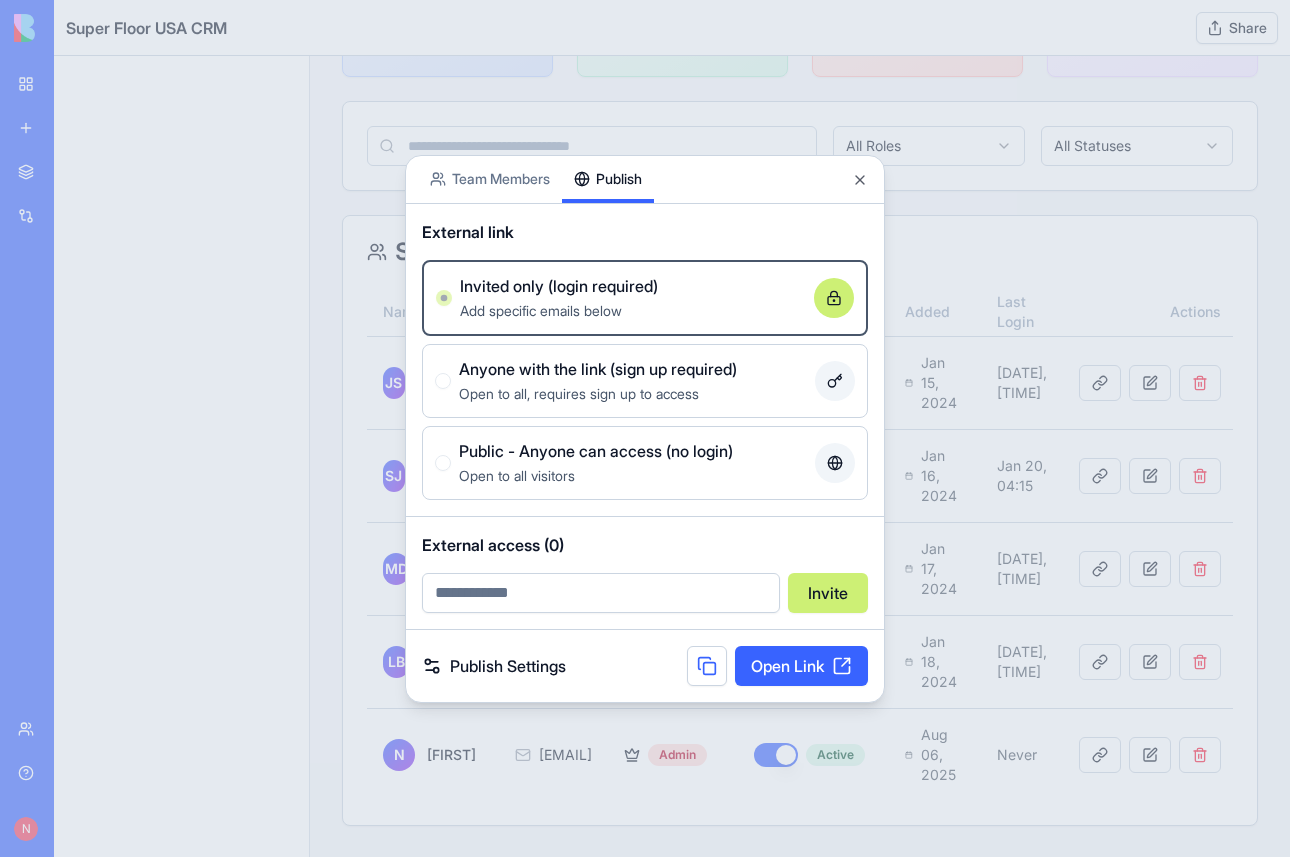 click on "Share App Team Members Publish External link Invited only (login required) Add specific emails below Anyone with the link (sign up required) Open to all, requires sign up to access Public - Anyone can access (no login) Open to all visitors External access (0) Invite Publish Settings Open Link Close" at bounding box center [645, 429] 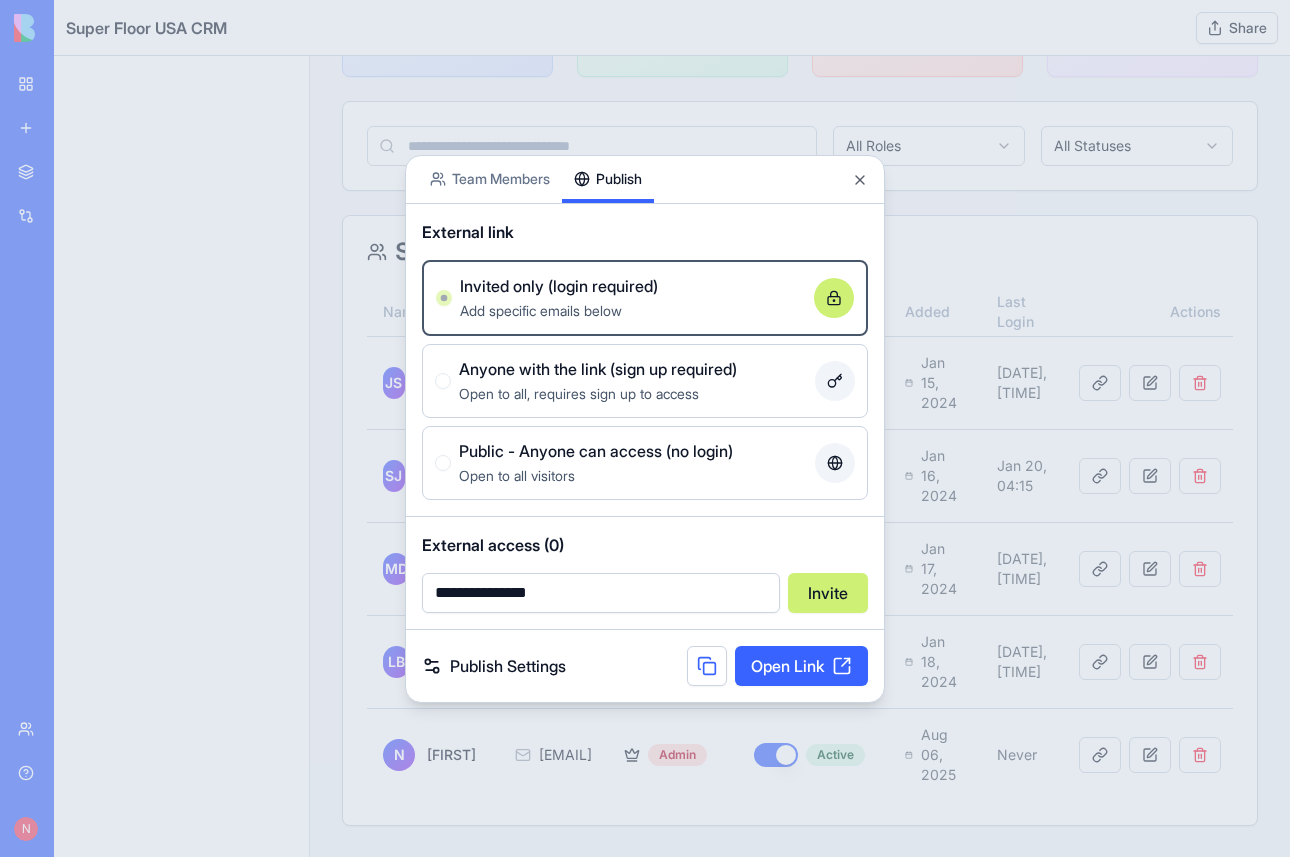 click on "Public - Anyone can access (no login)" at bounding box center (596, 451) 